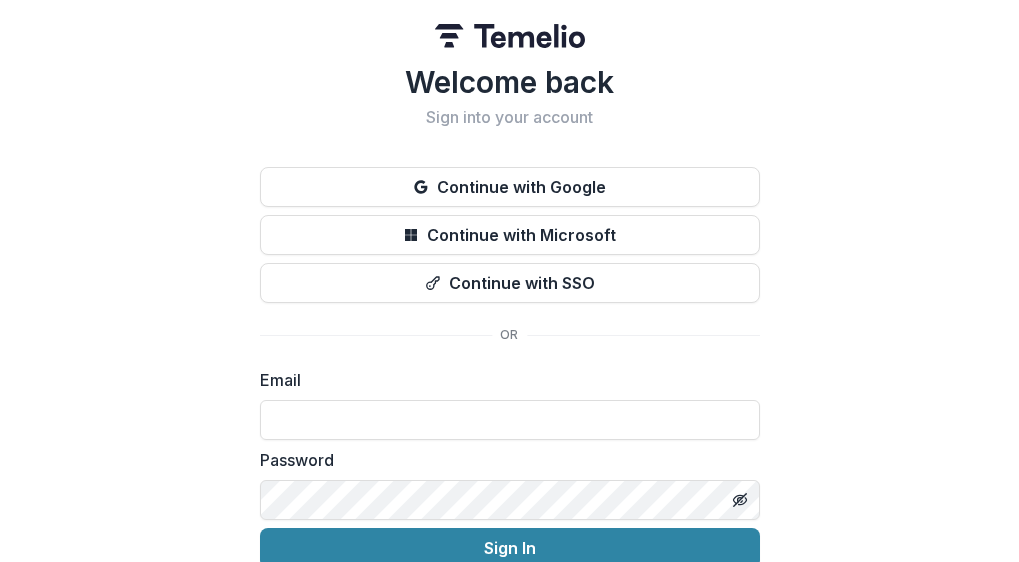 scroll, scrollTop: 0, scrollLeft: 0, axis: both 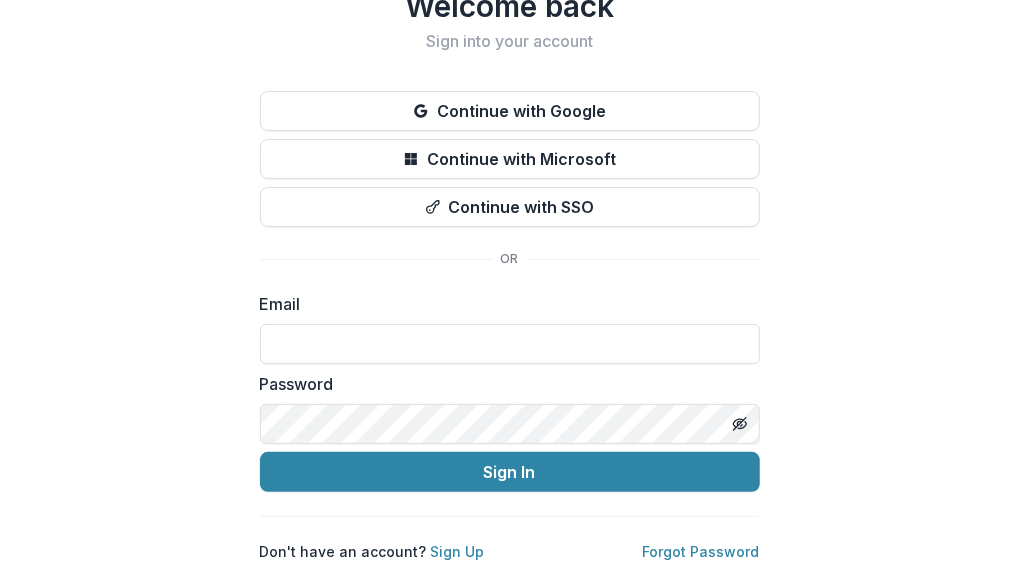 click on "Email" at bounding box center (504, 304) 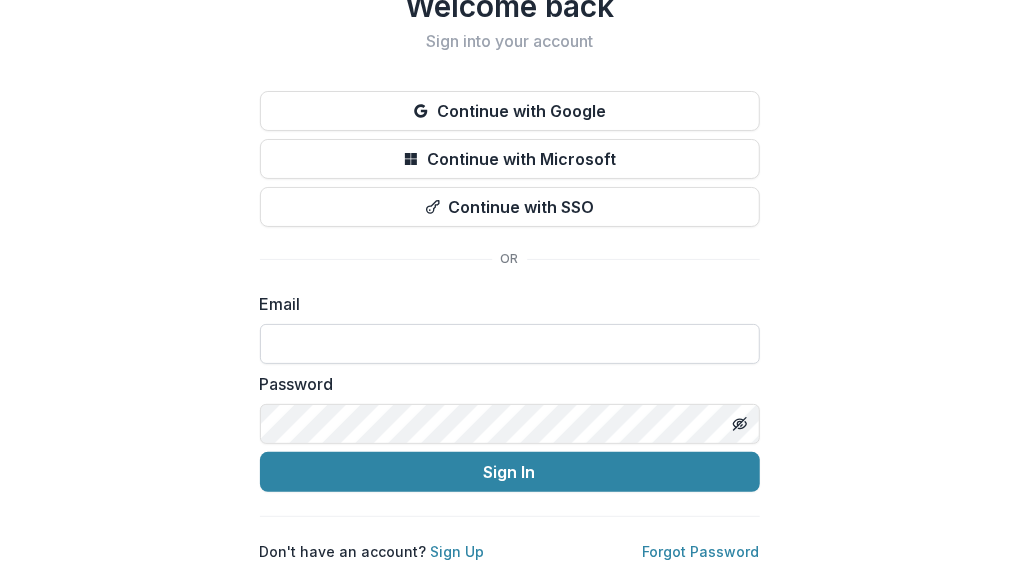 click at bounding box center (510, 344) 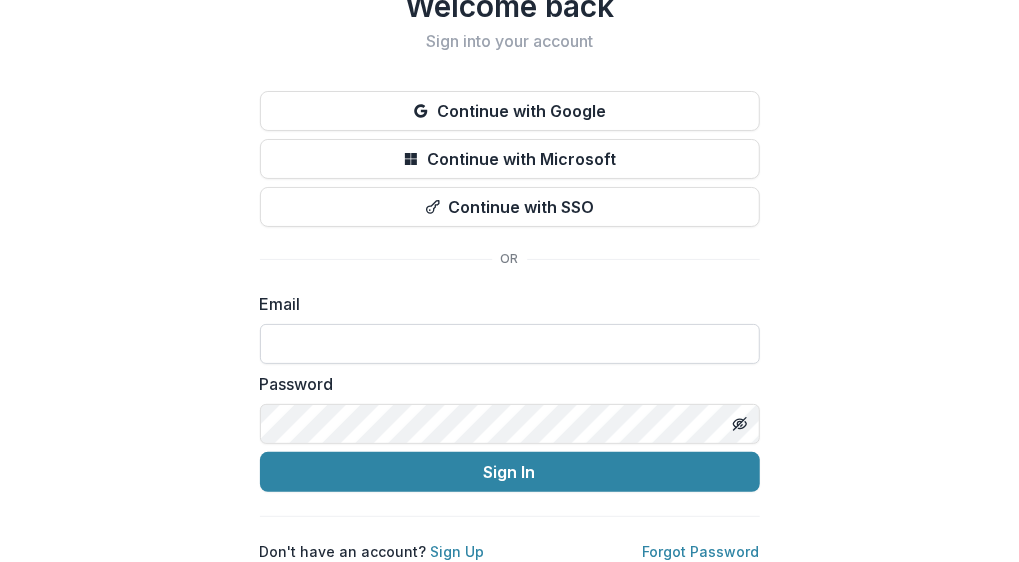 type on "**********" 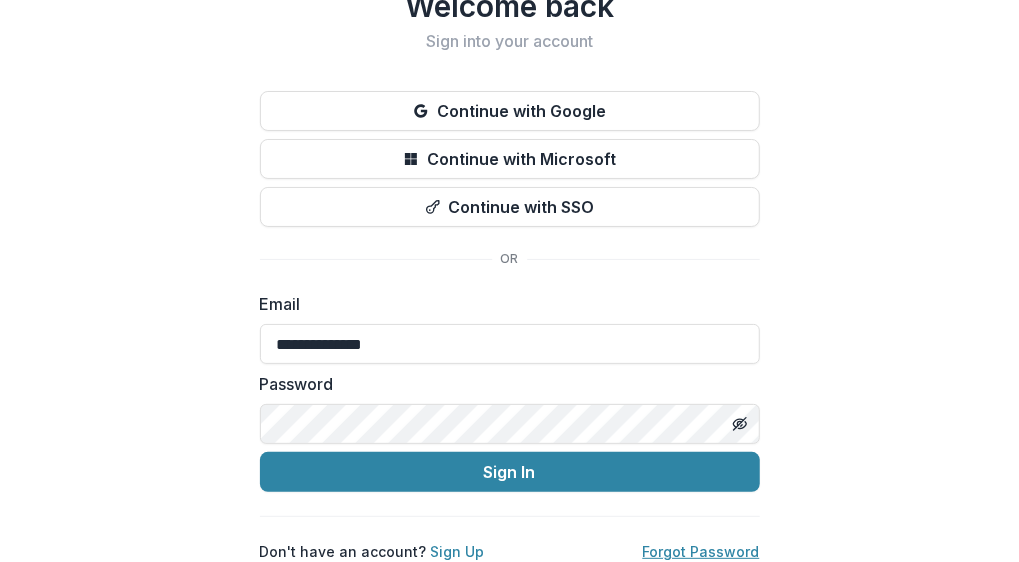 click on "Forgot Password" at bounding box center (701, 551) 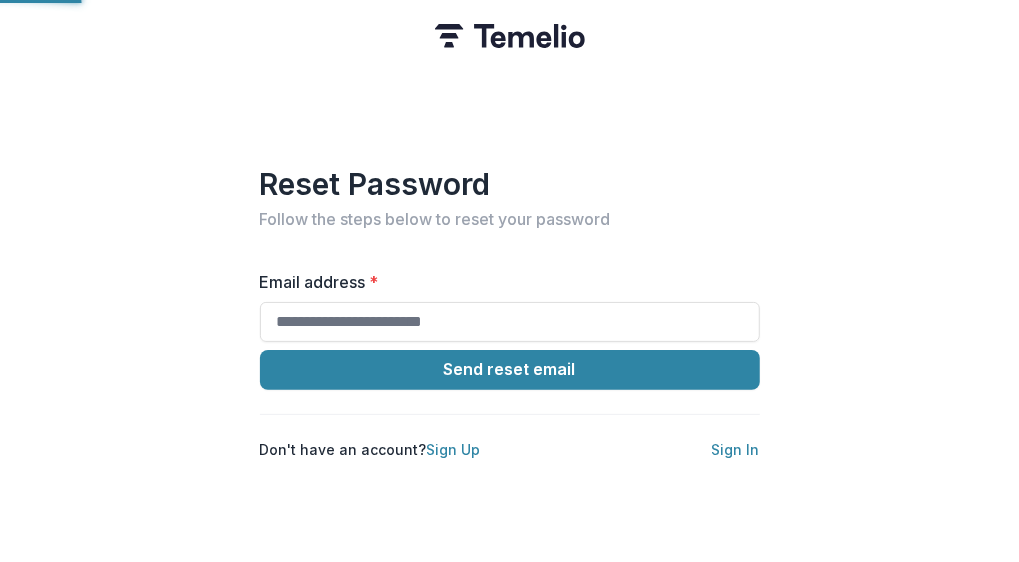 scroll, scrollTop: 0, scrollLeft: 0, axis: both 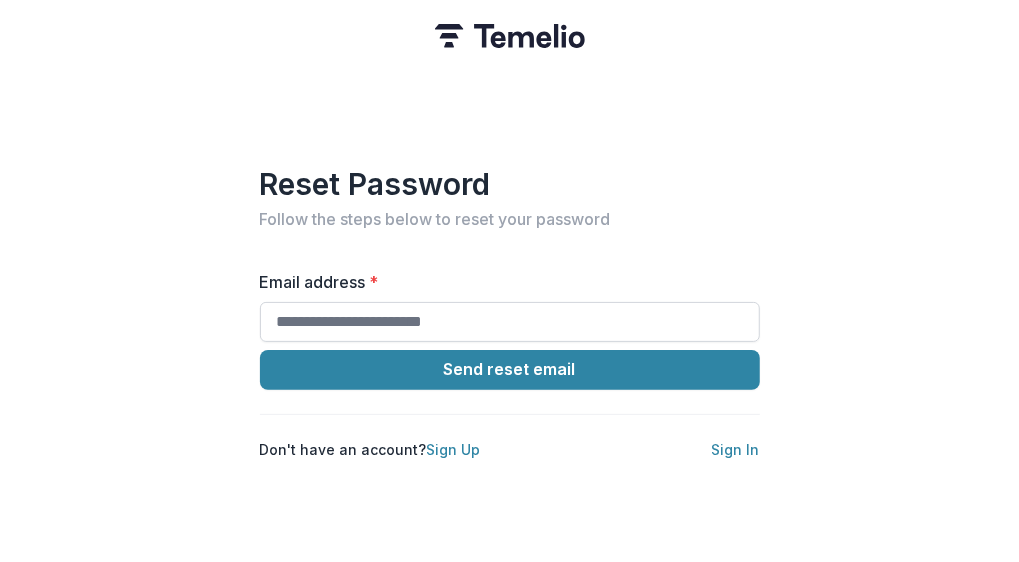click on "Email address *" at bounding box center [510, 322] 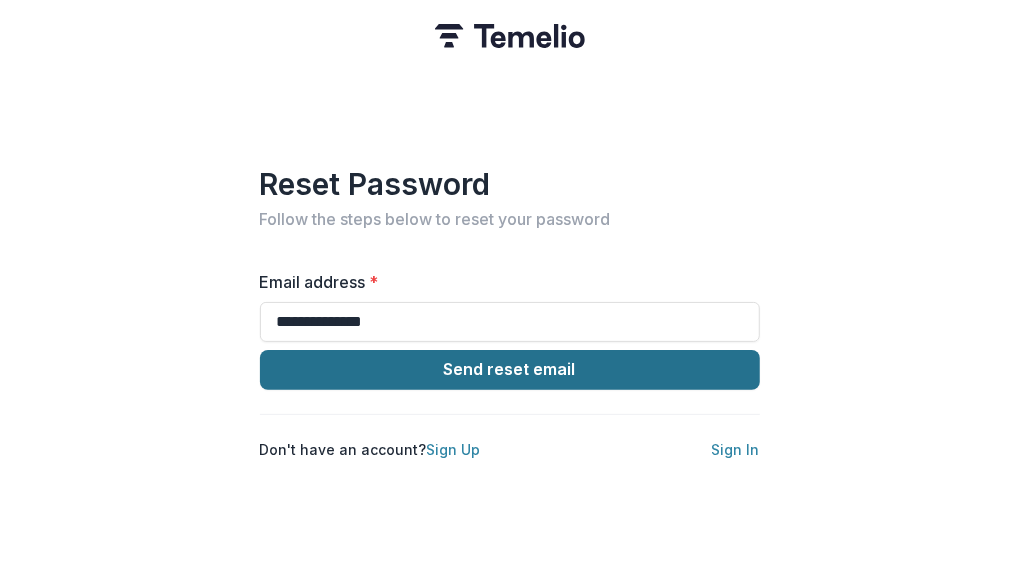click on "Send reset email" at bounding box center [510, 370] 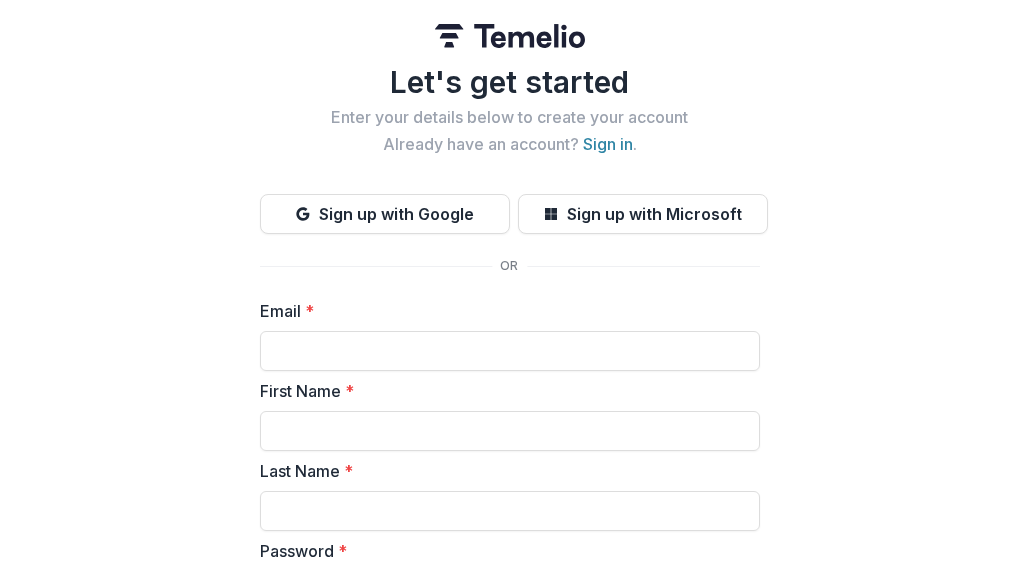 scroll, scrollTop: 0, scrollLeft: 0, axis: both 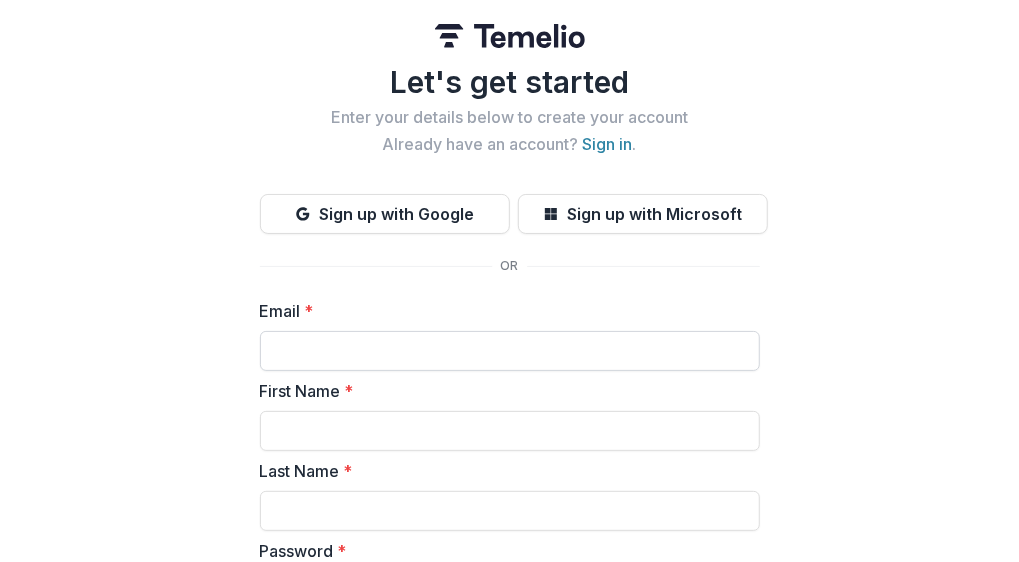 click on "Email *" at bounding box center (510, 351) 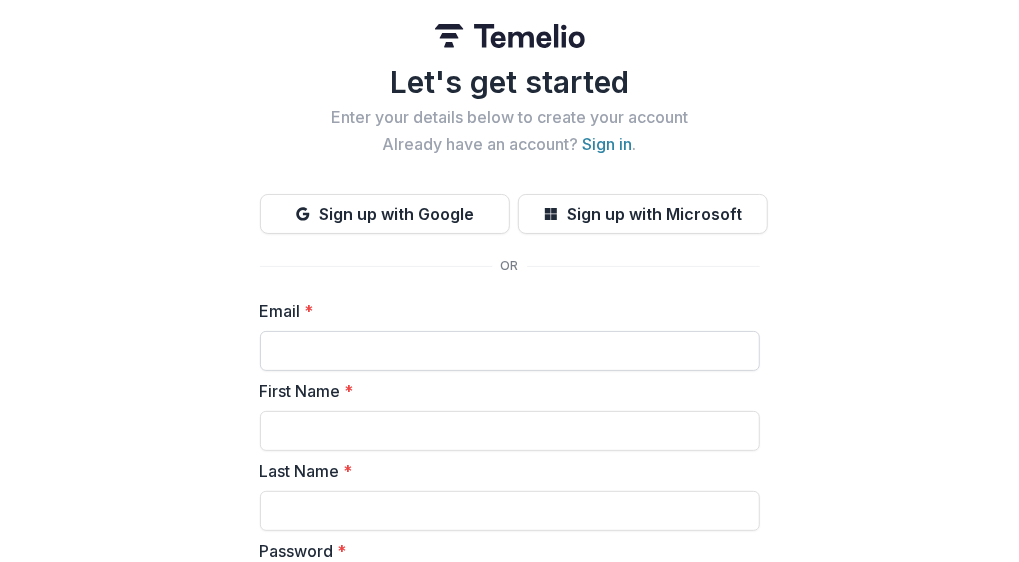 type on "**********" 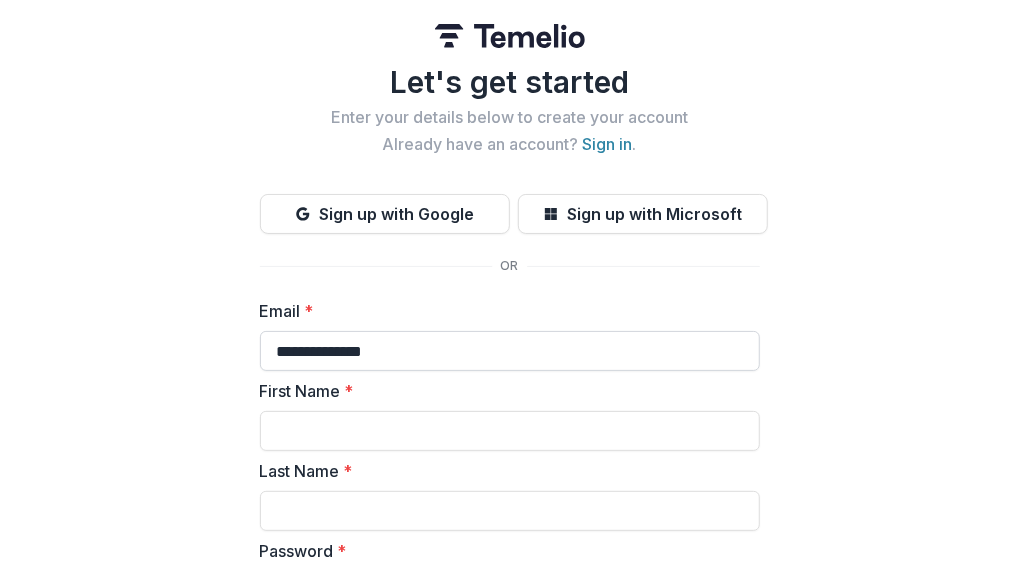 type on "****" 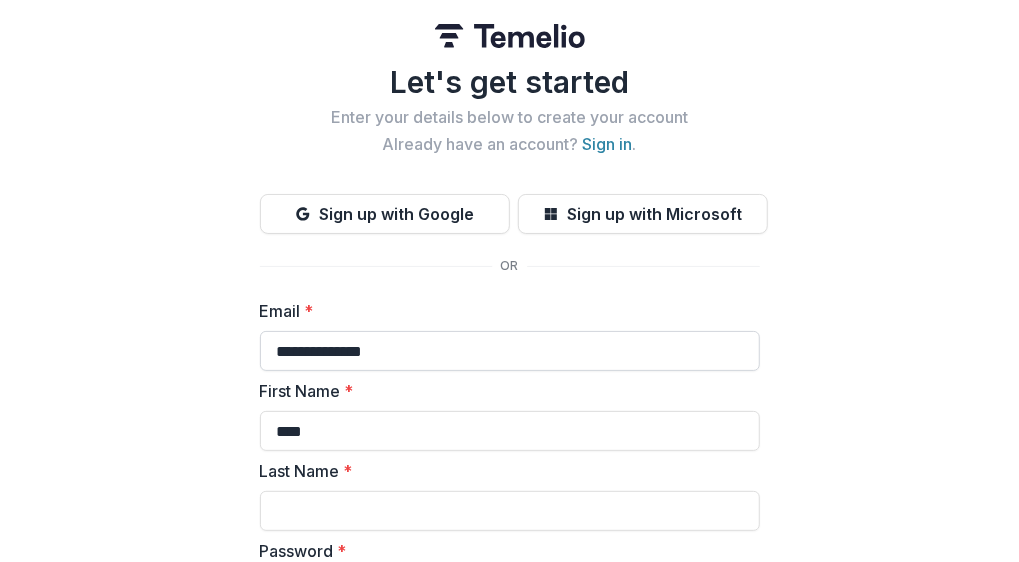 type on "*********" 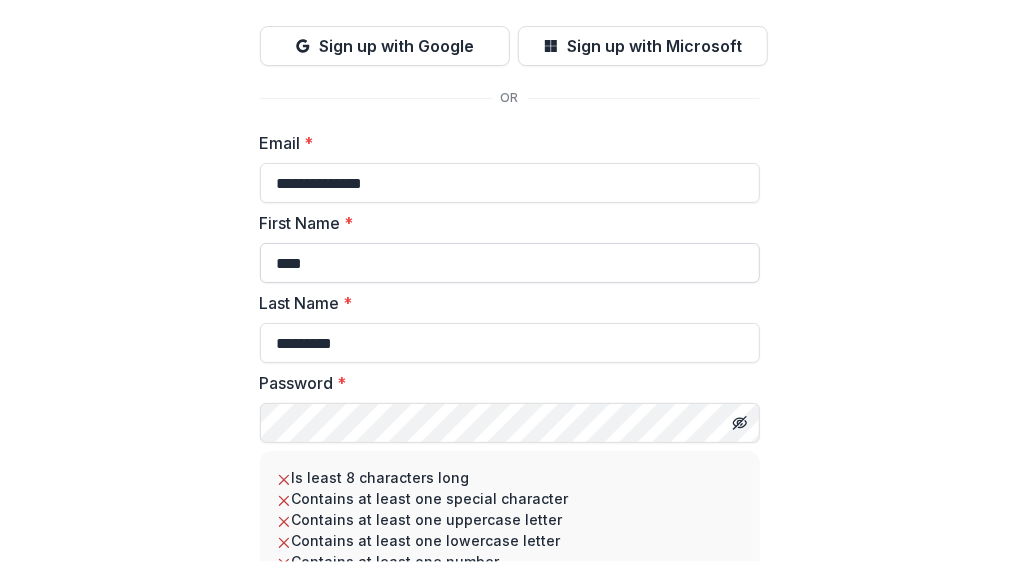 scroll, scrollTop: 200, scrollLeft: 0, axis: vertical 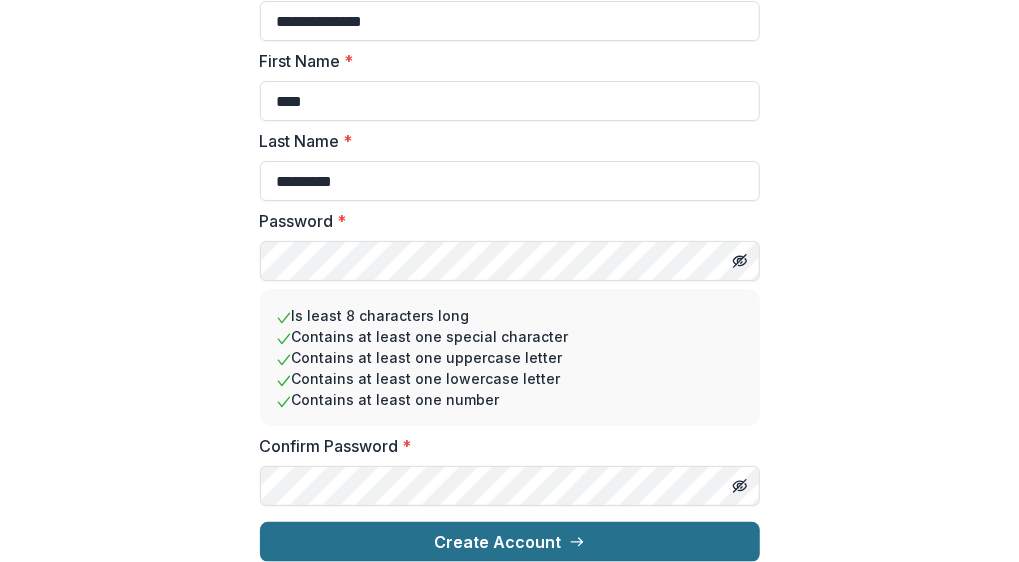 click on "Create Account" at bounding box center [510, 542] 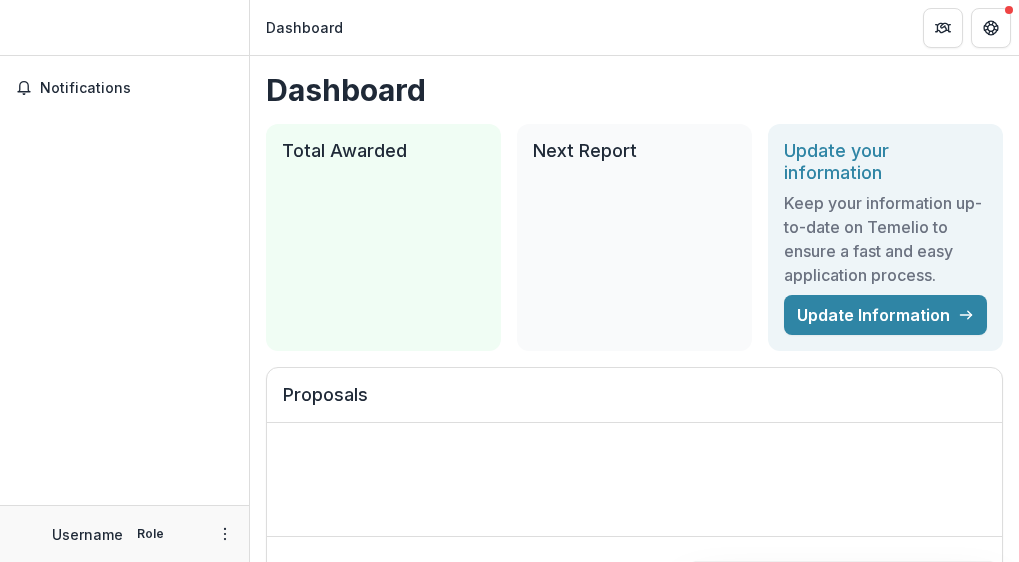 scroll, scrollTop: 0, scrollLeft: 0, axis: both 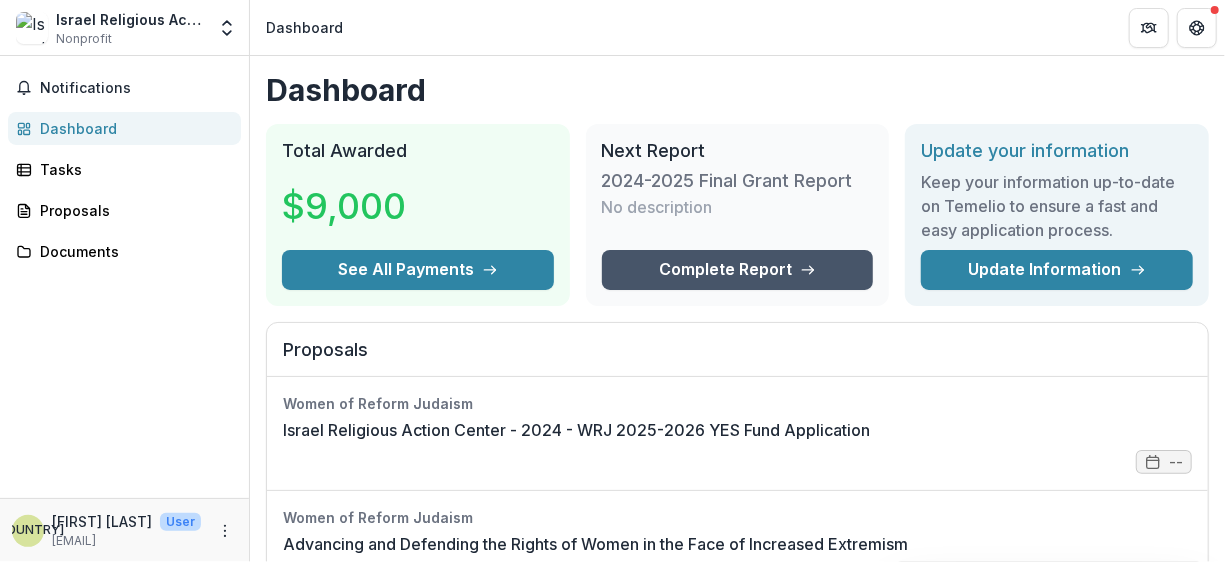 click on "Complete Report" at bounding box center [738, 270] 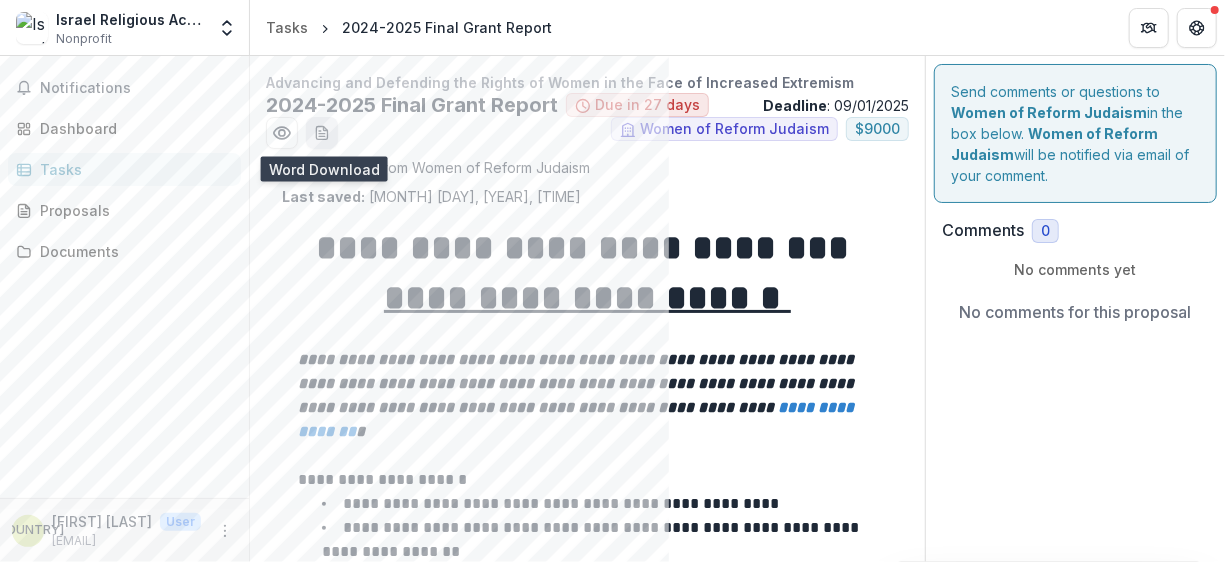 click 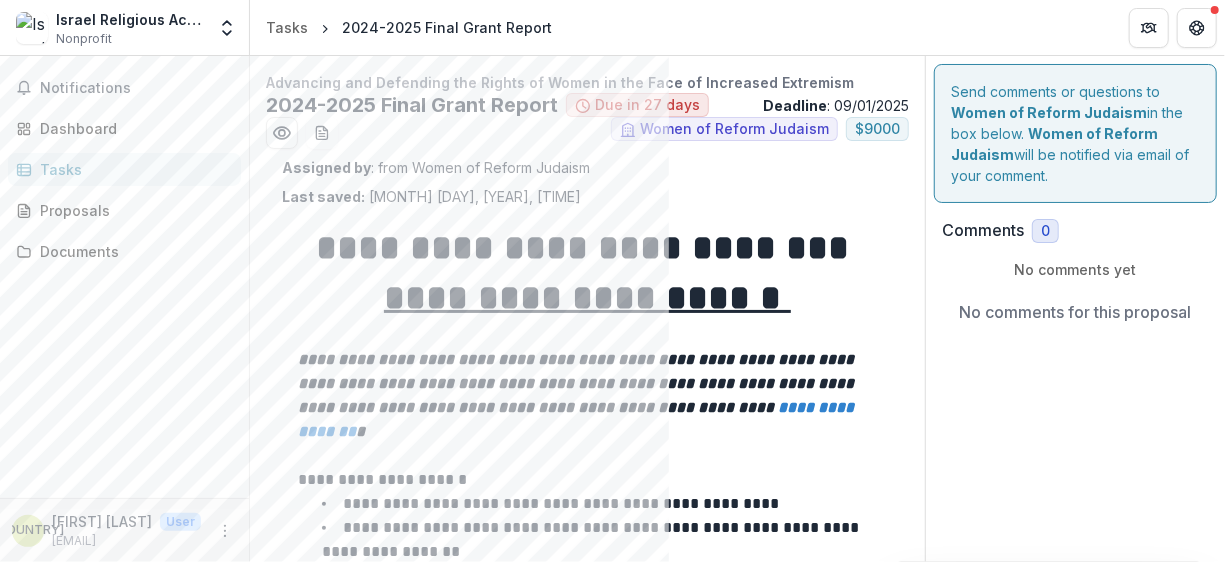 click on "Assigned by :    from   Women of Reform Judaism Last saved:   [MONTH] [DAY], [YEAR], [TIME]" at bounding box center [587, 182] 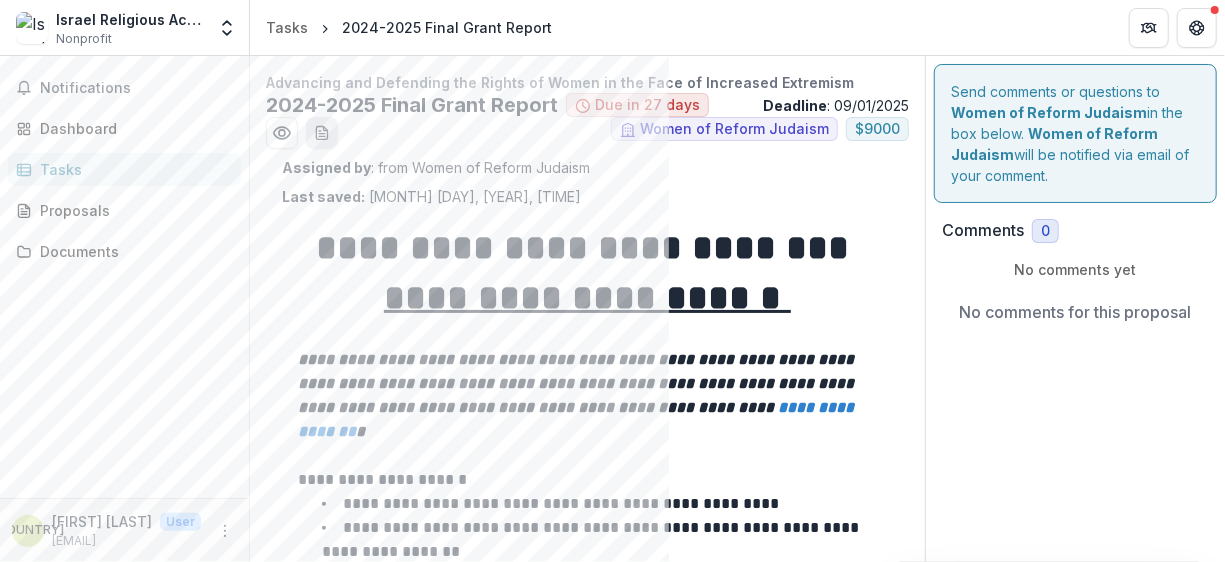 click 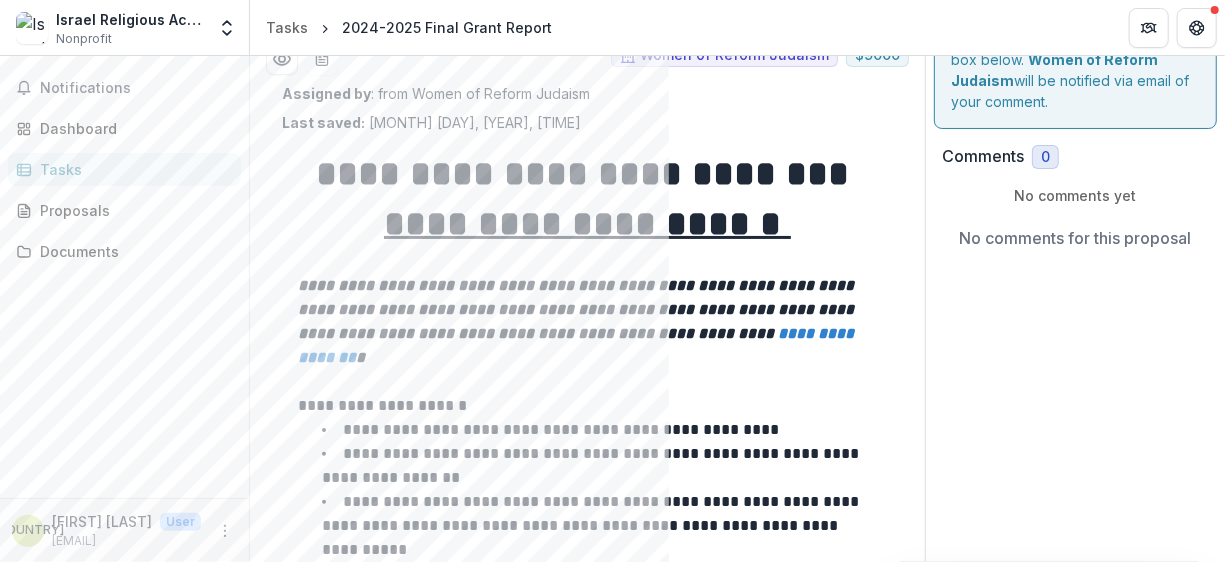 scroll, scrollTop: 200, scrollLeft: 0, axis: vertical 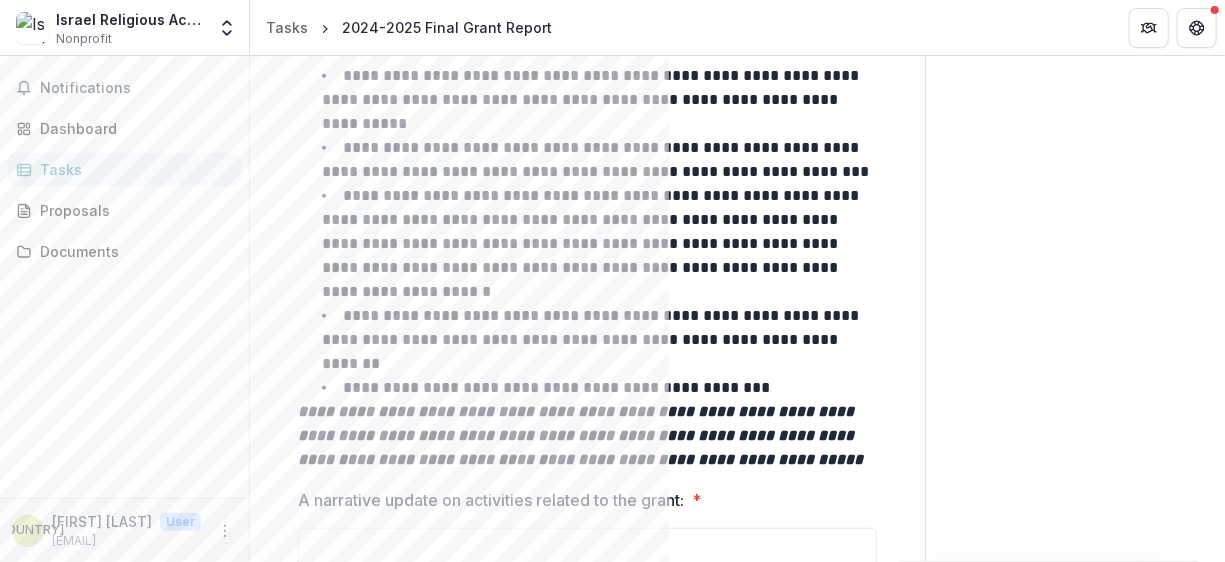 click on "**********" at bounding box center [592, 243] 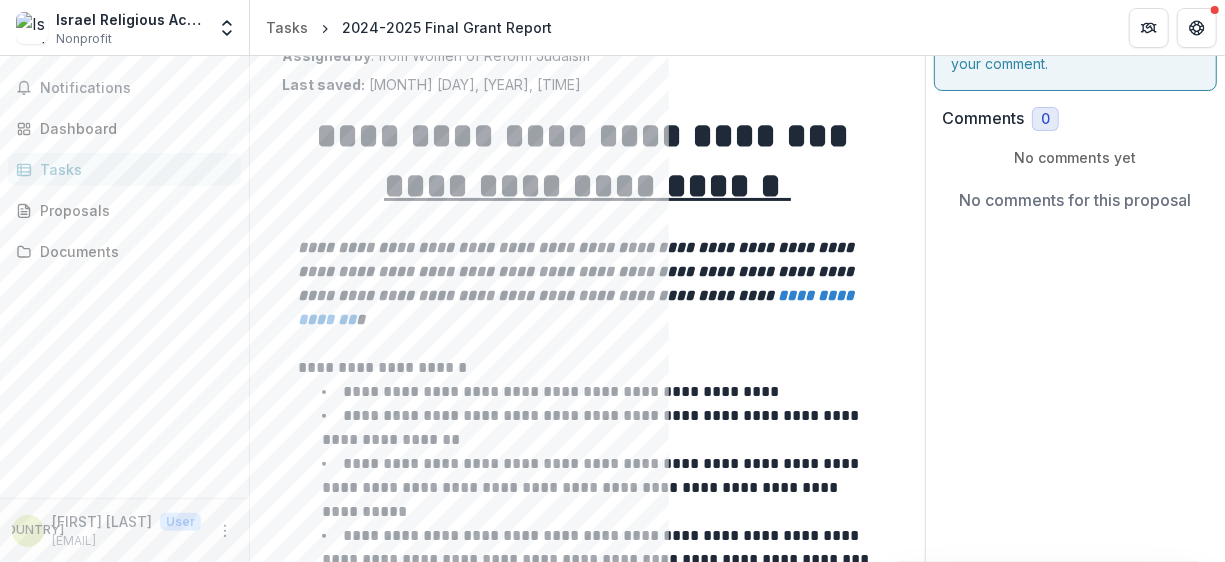 scroll, scrollTop: 0, scrollLeft: 0, axis: both 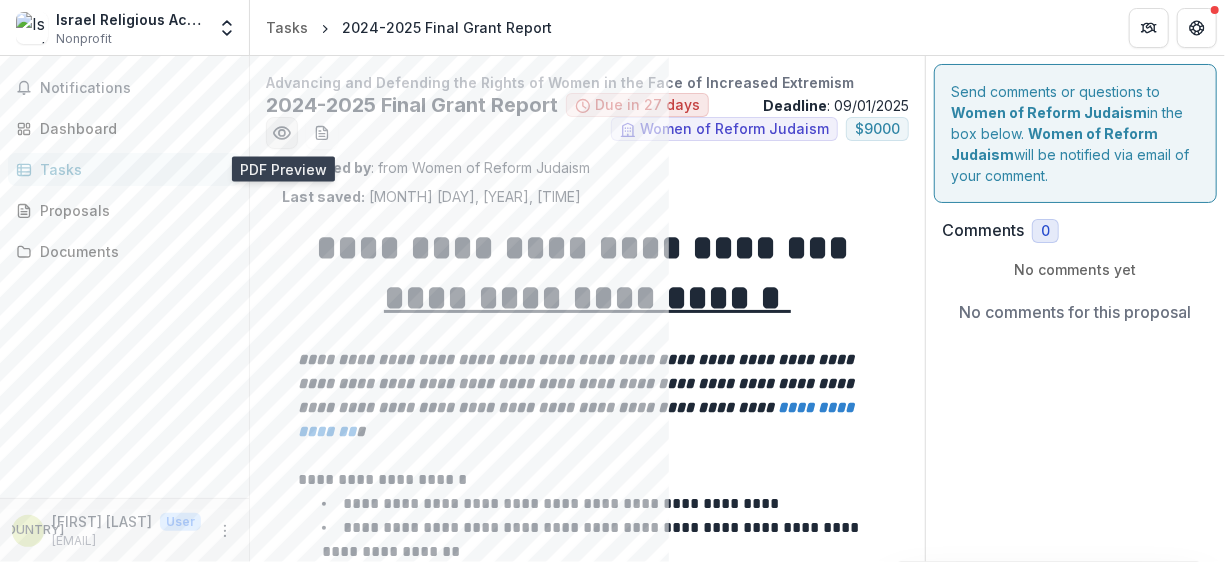 click 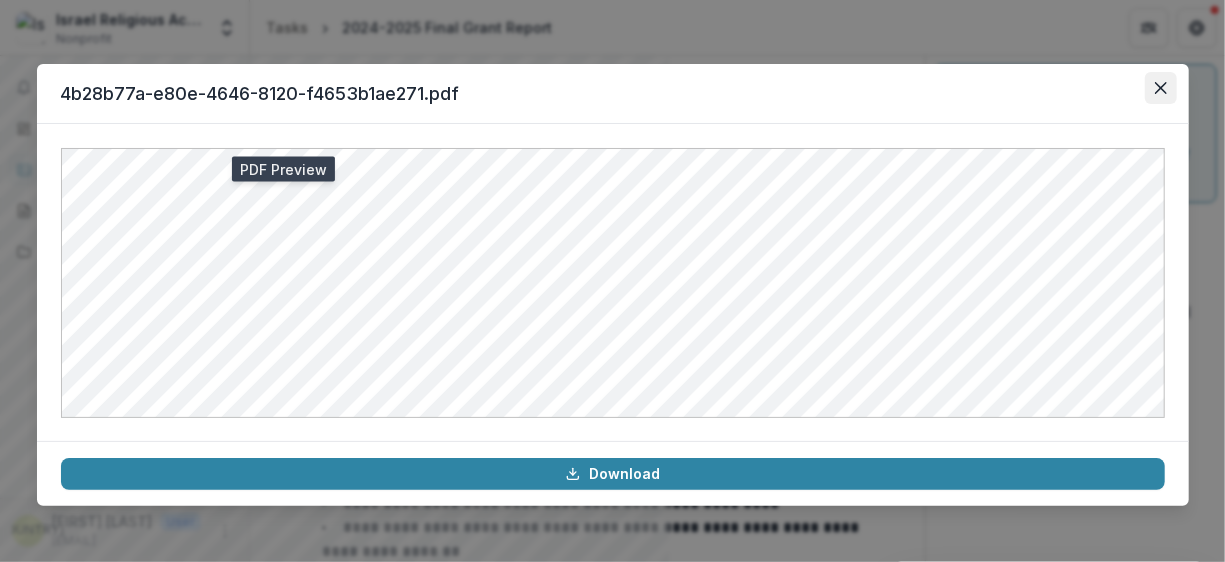 click at bounding box center [1161, 88] 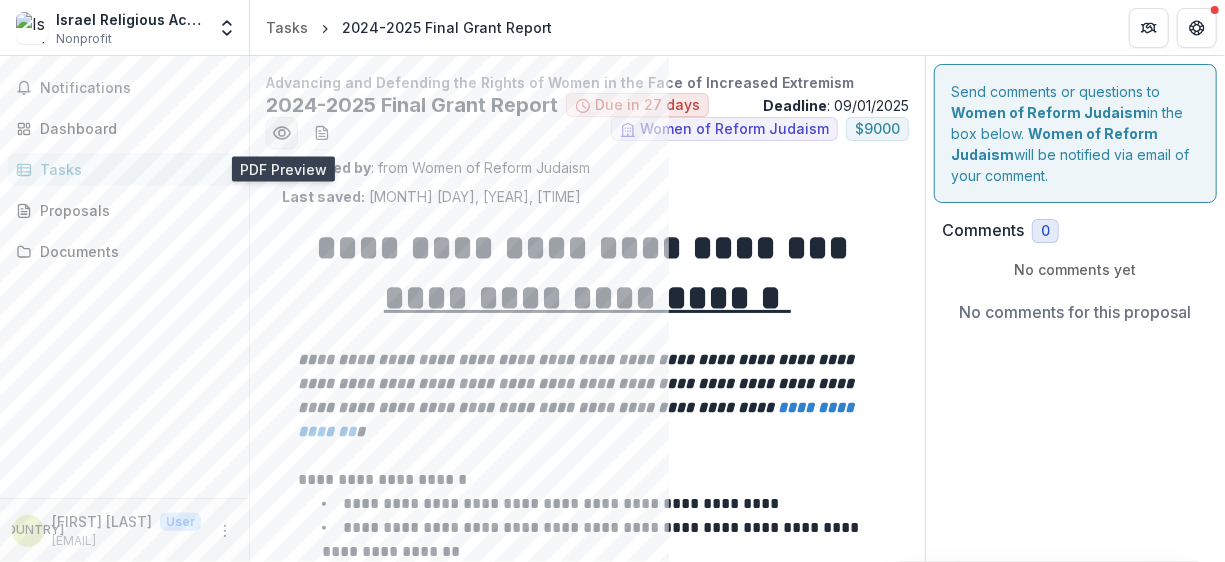 click 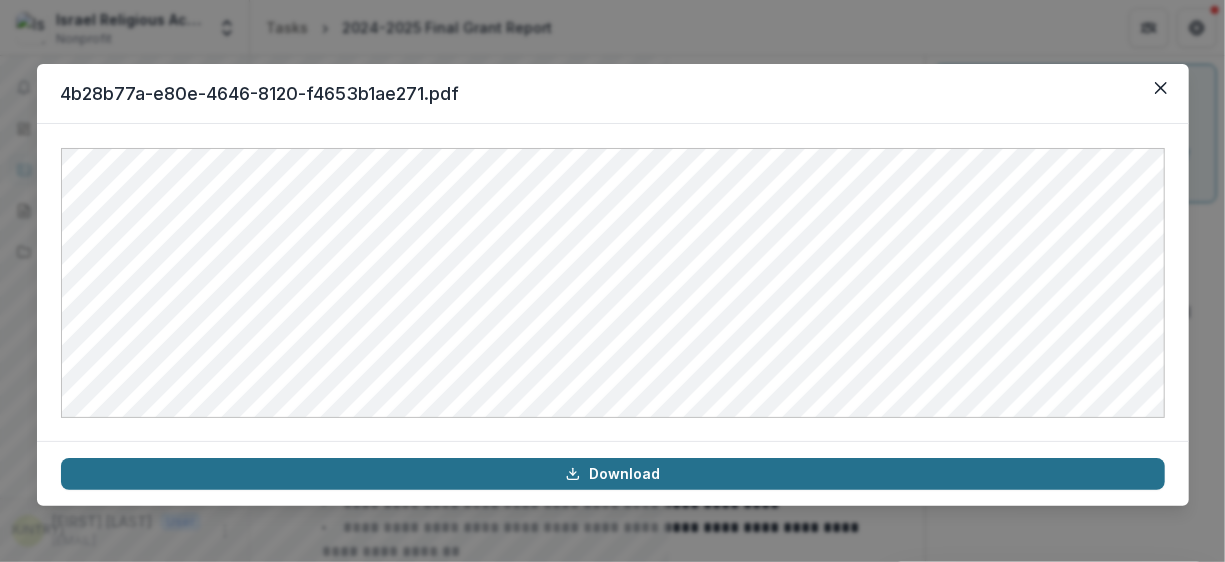 click on "Download" at bounding box center (613, 474) 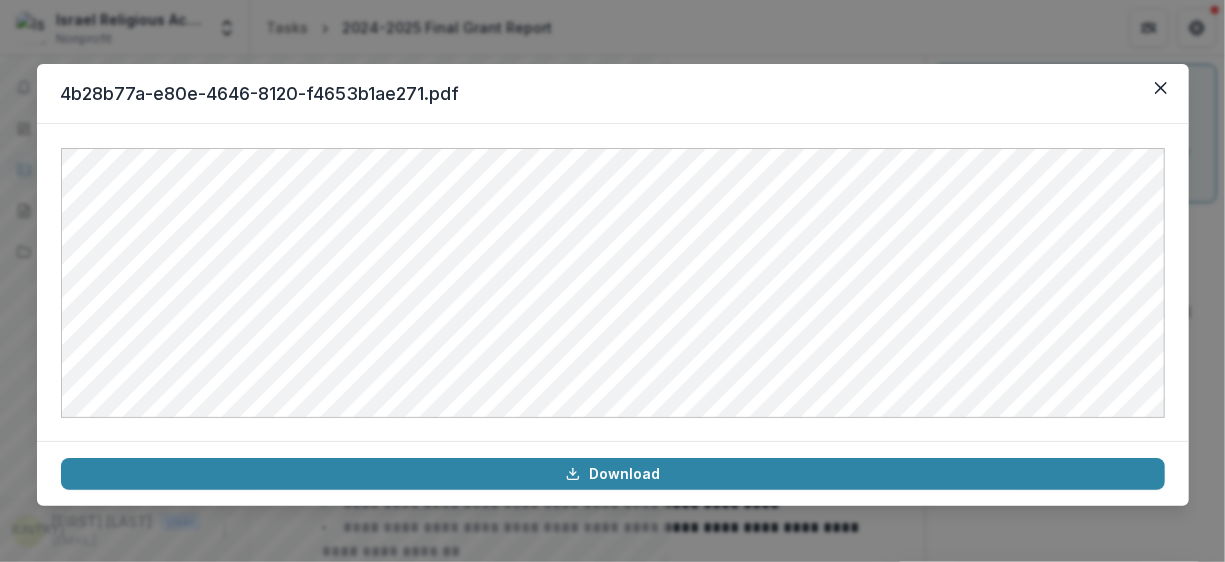 click on "4b28b77a-e80e-4646-8120-f4653b1ae271.pdf Download" at bounding box center (612, 281) 